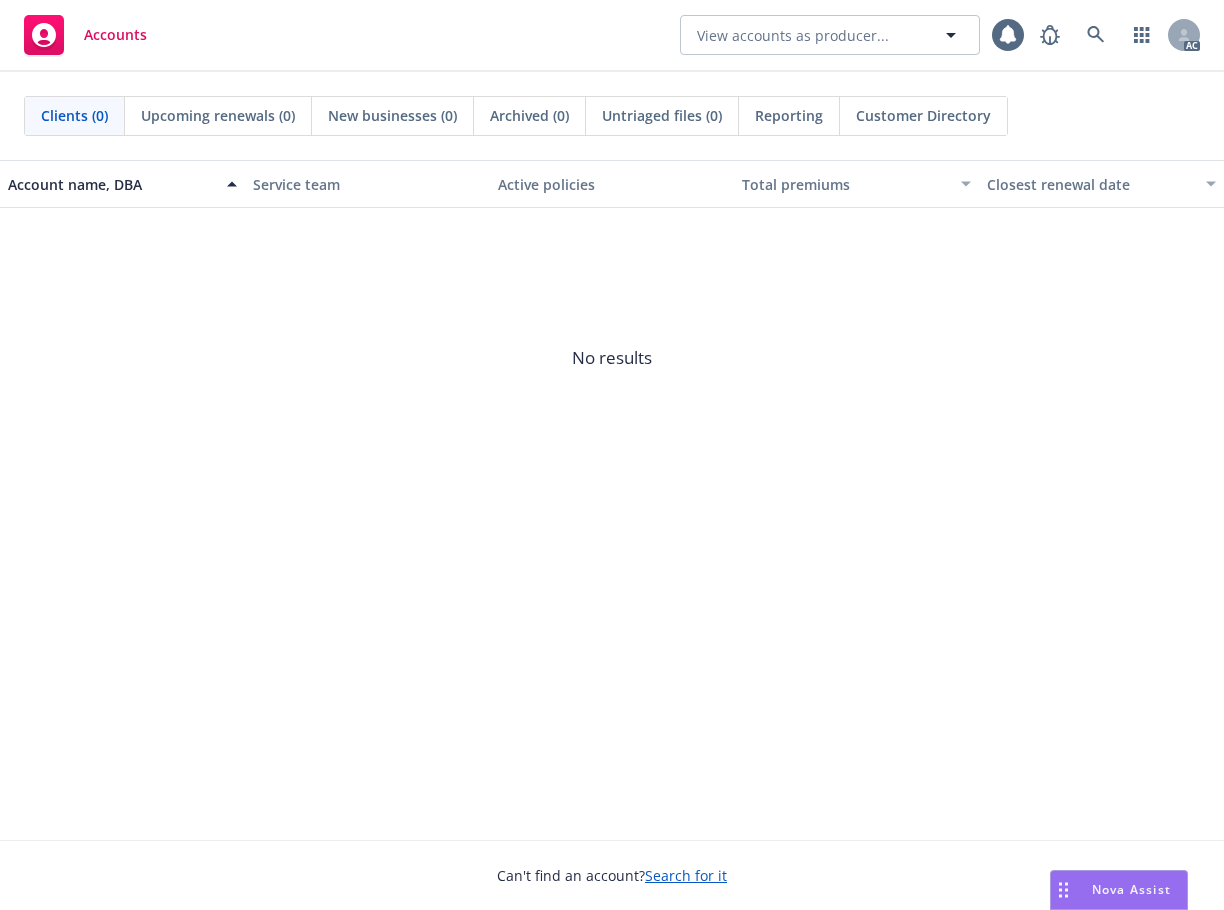 scroll, scrollTop: 0, scrollLeft: 0, axis: both 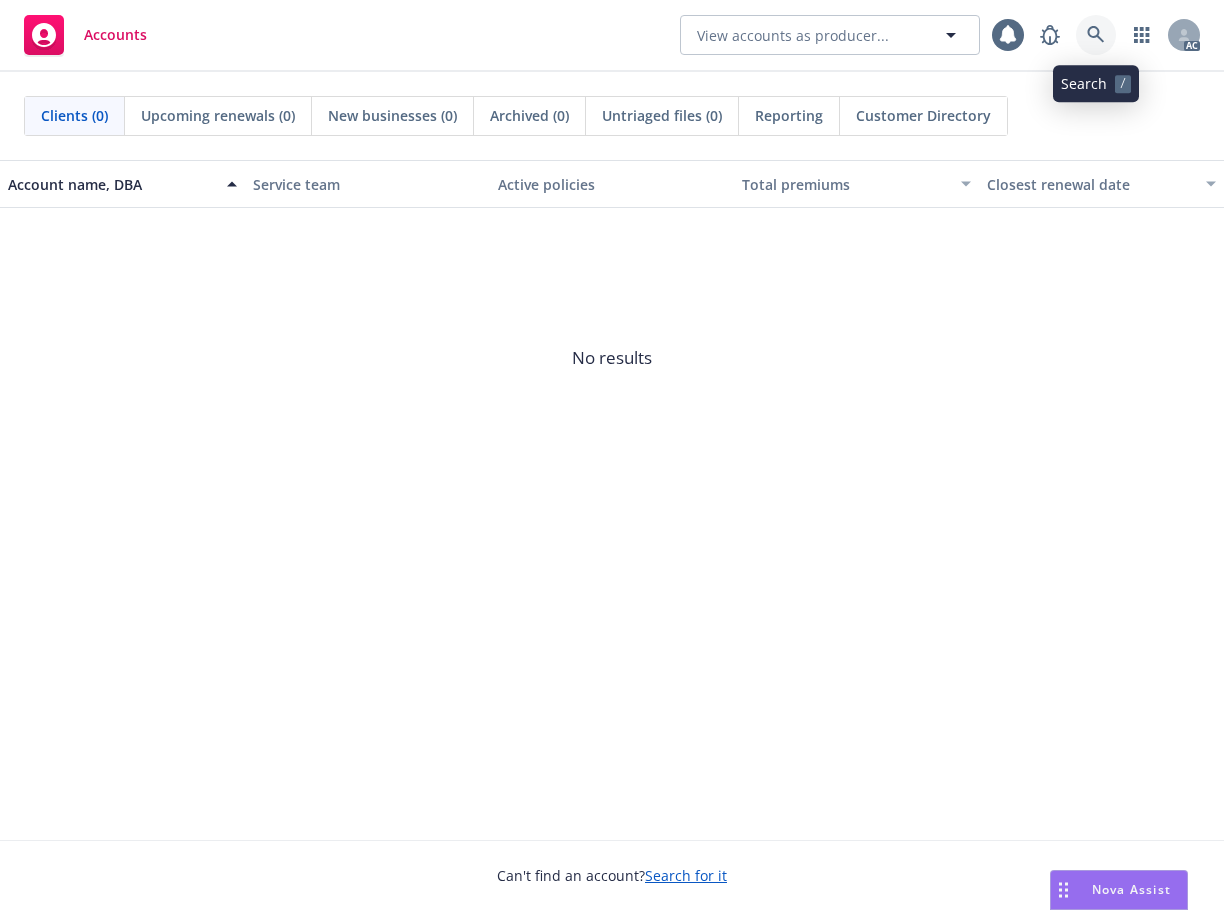 click 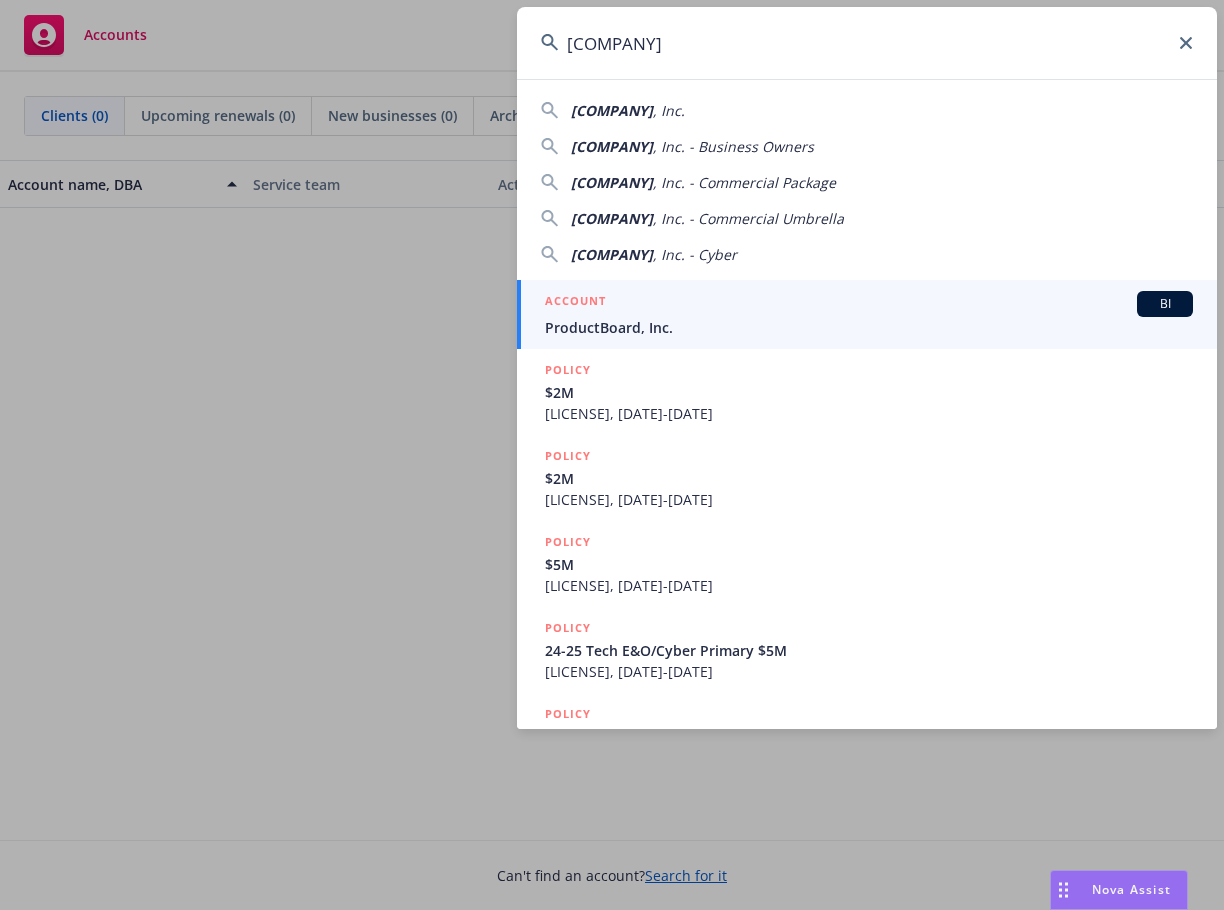 type on "[COMPANY]" 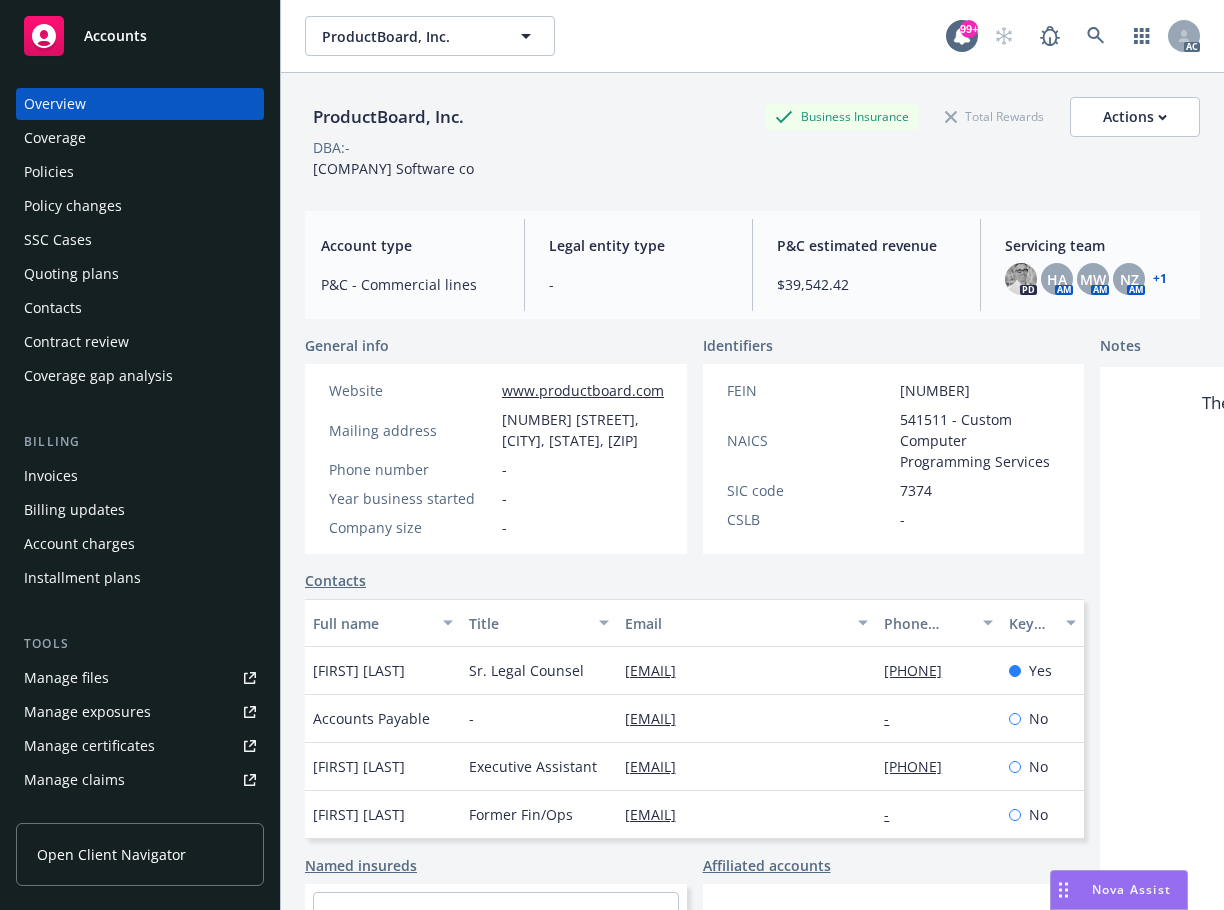click on "Policies" at bounding box center [49, 172] 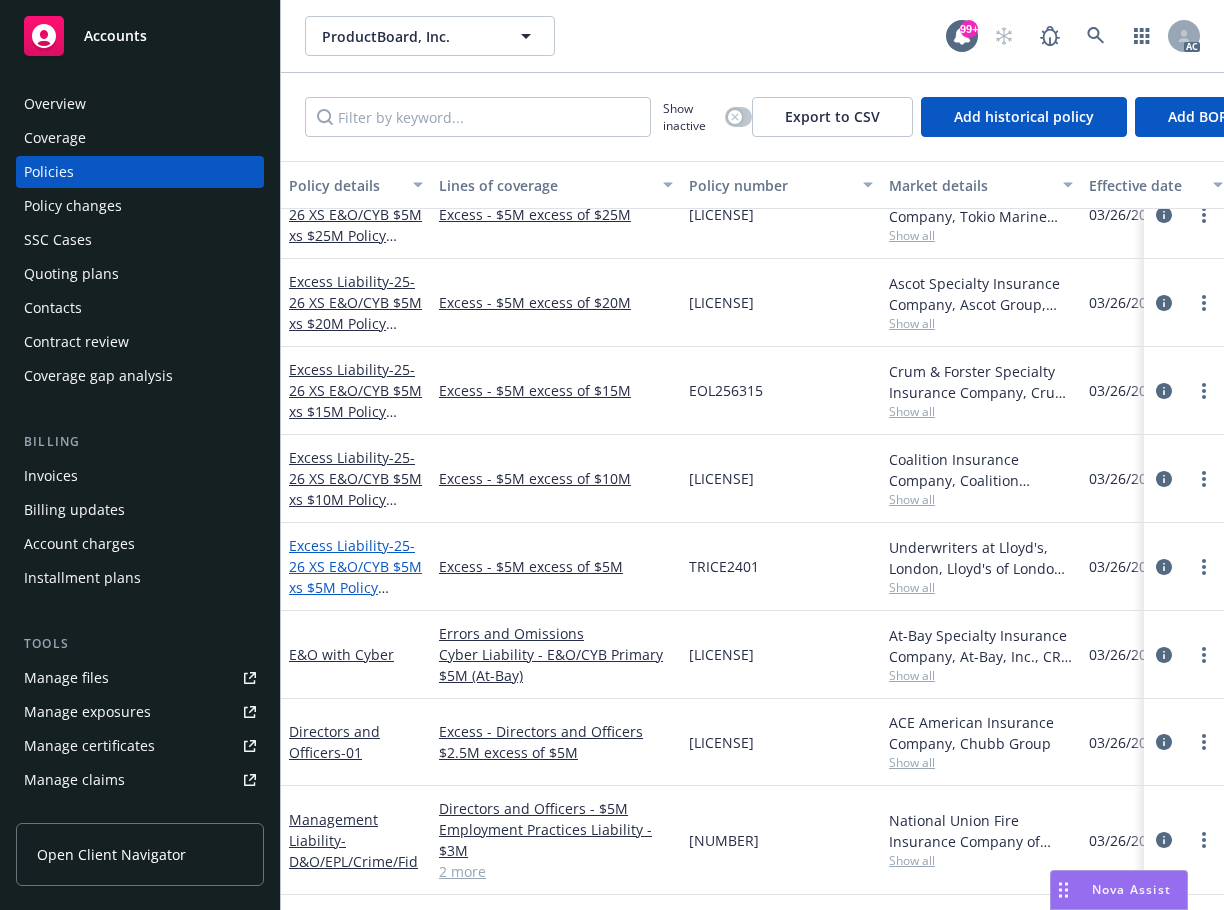 scroll, scrollTop: 701, scrollLeft: 0, axis: vertical 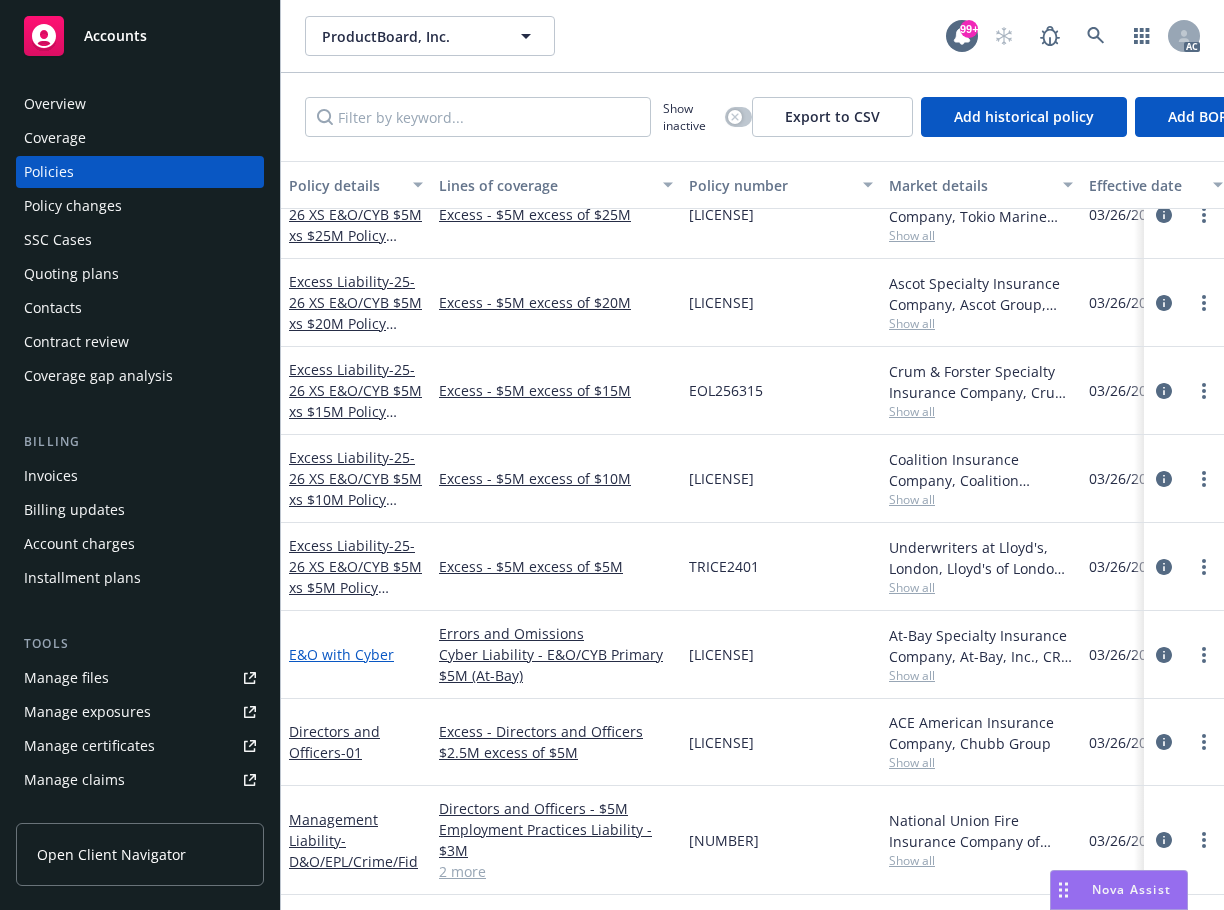 click on "E&O with Cyber" at bounding box center (341, 654) 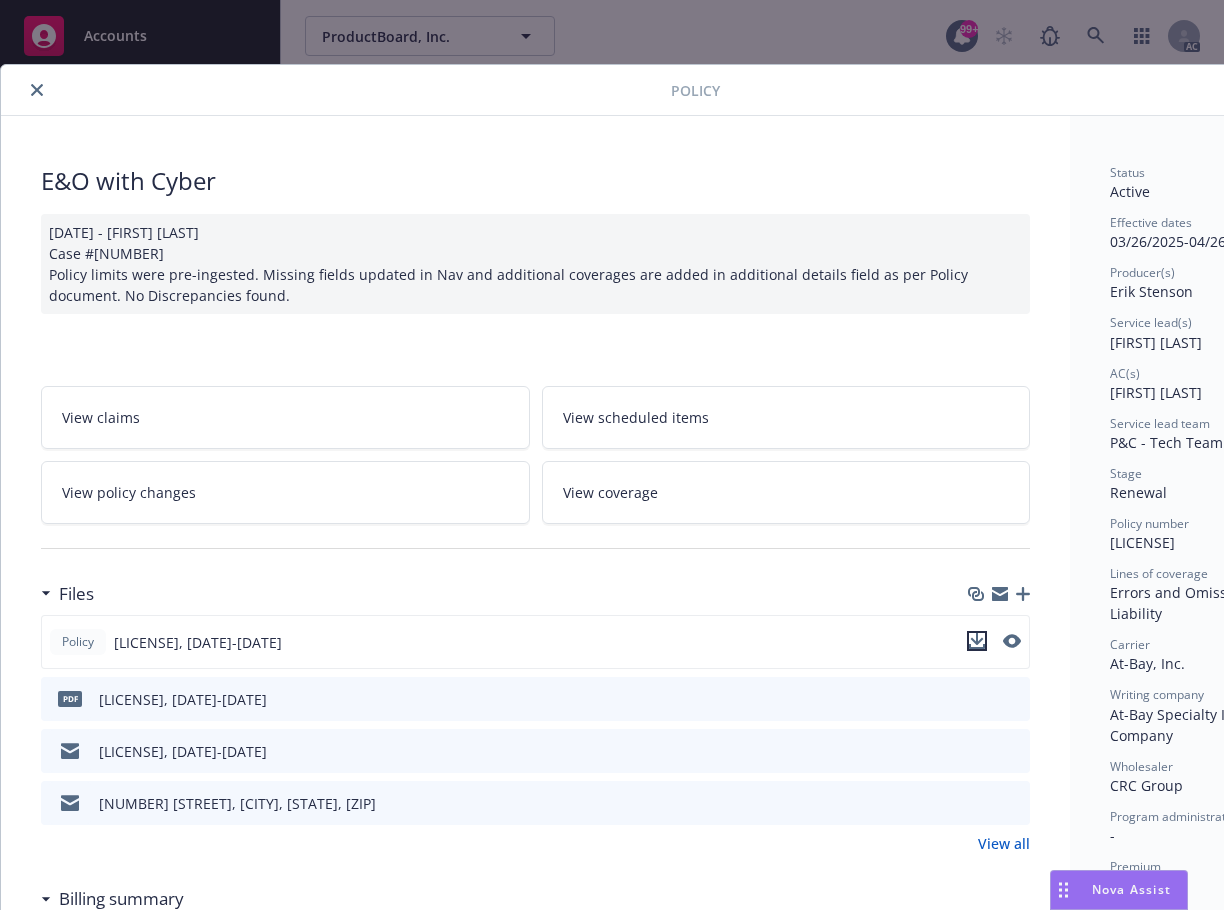 click 